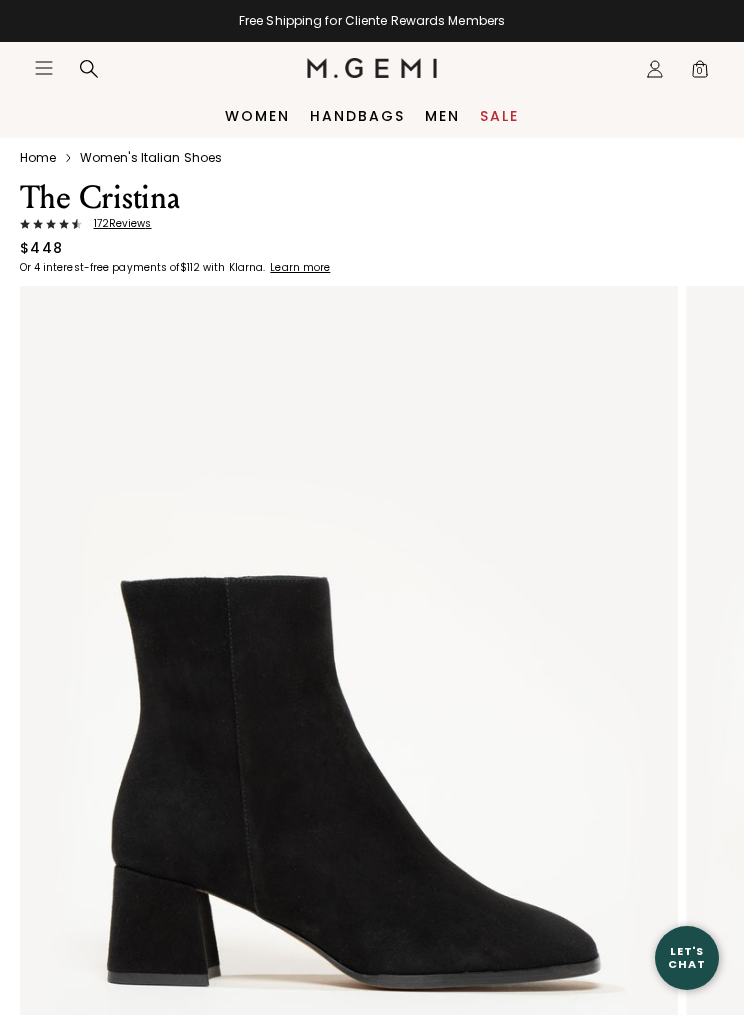 scroll, scrollTop: 0, scrollLeft: 0, axis: both 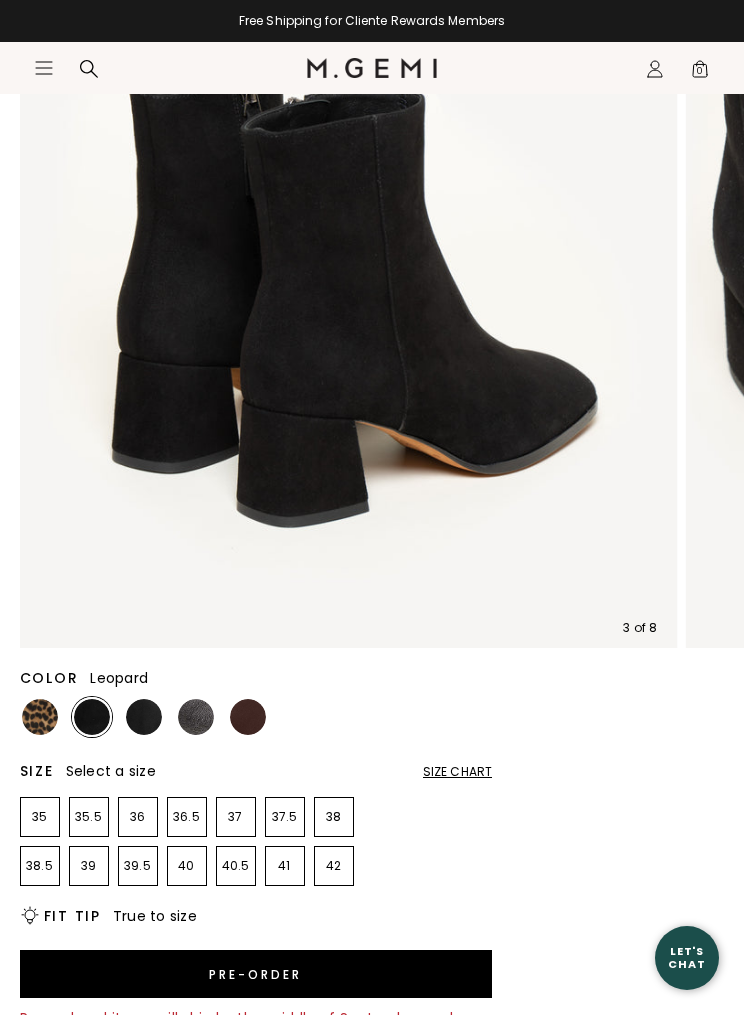 click at bounding box center (40, 717) 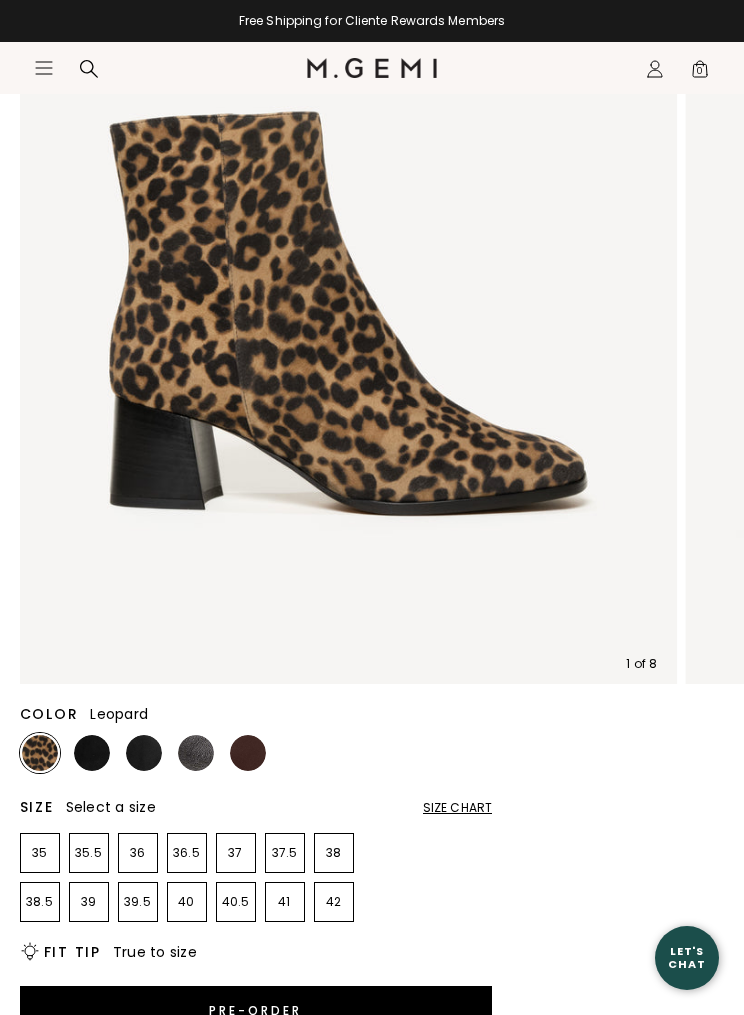 scroll, scrollTop: 486, scrollLeft: 0, axis: vertical 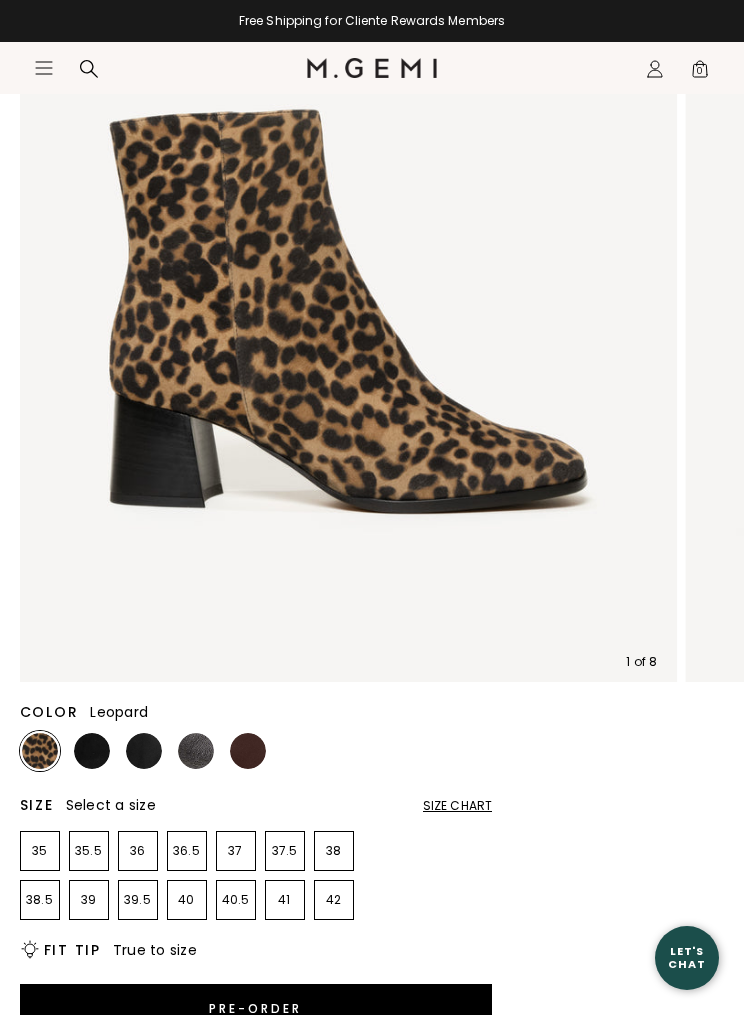click at bounding box center [248, 751] 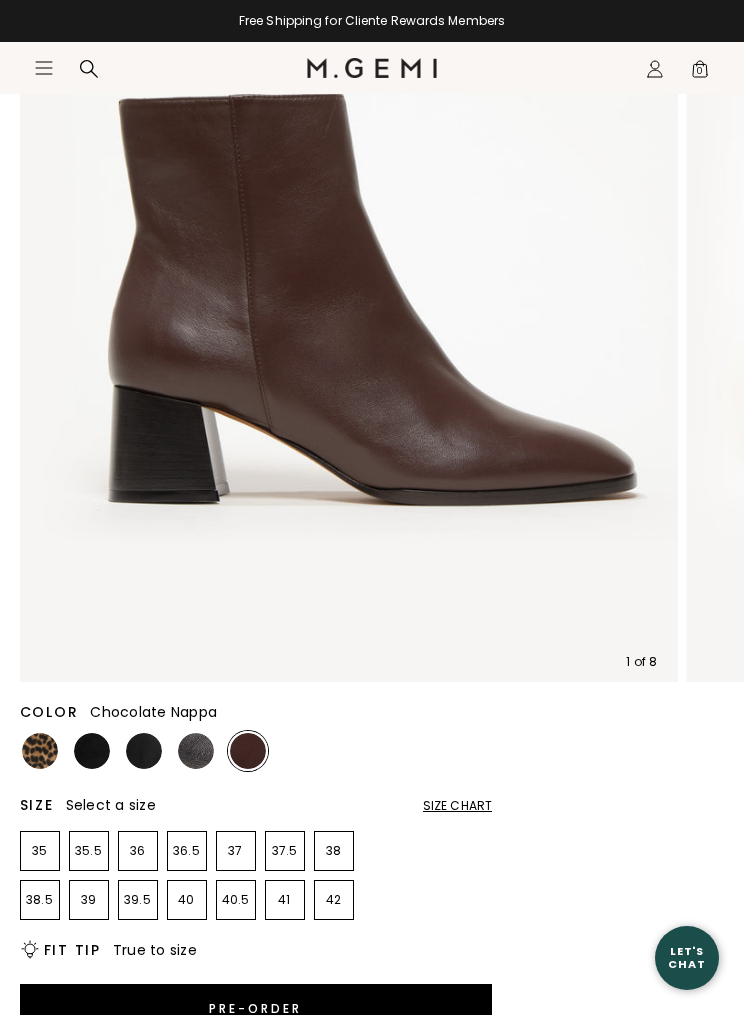 scroll, scrollTop: 0, scrollLeft: 0, axis: both 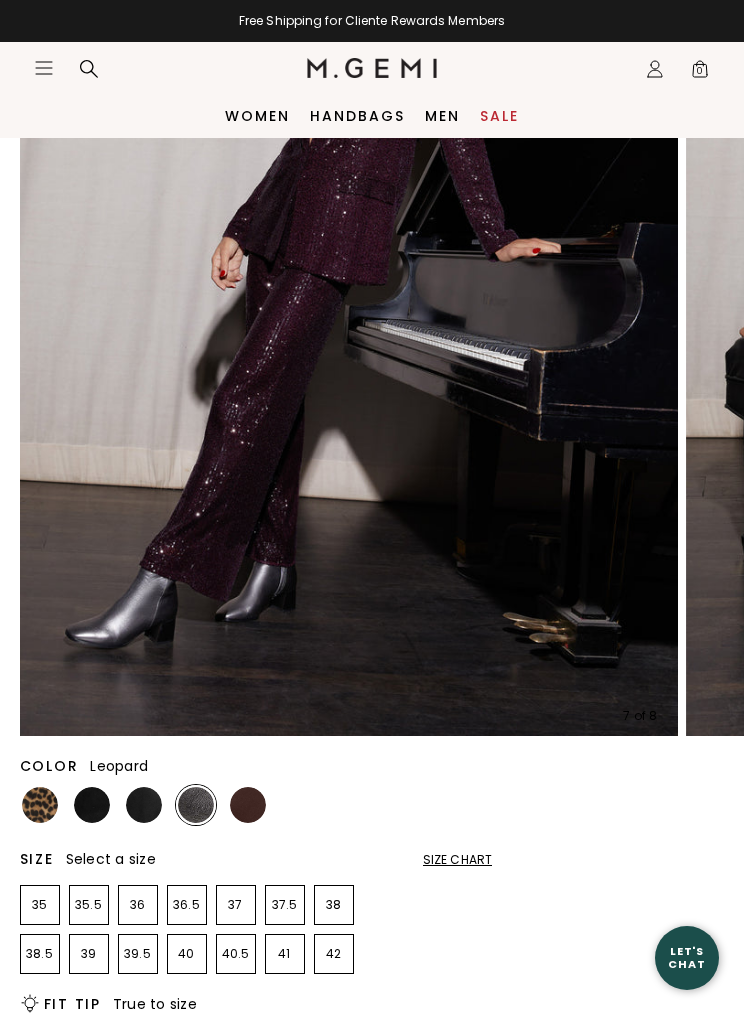 click at bounding box center (40, 805) 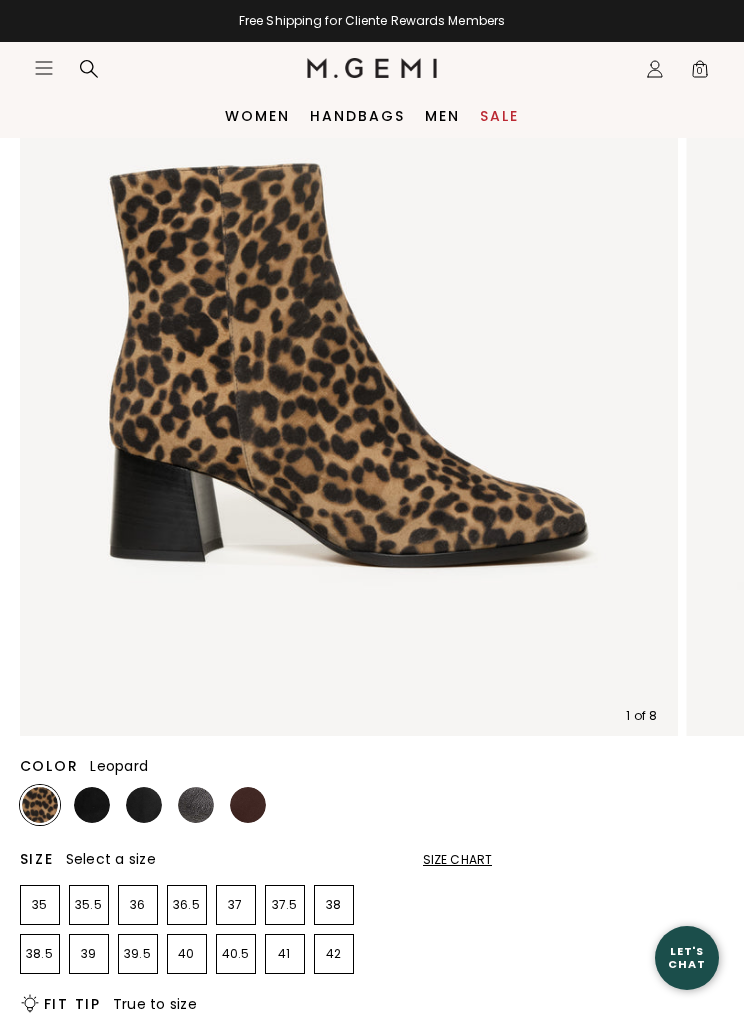scroll, scrollTop: 0, scrollLeft: 0, axis: both 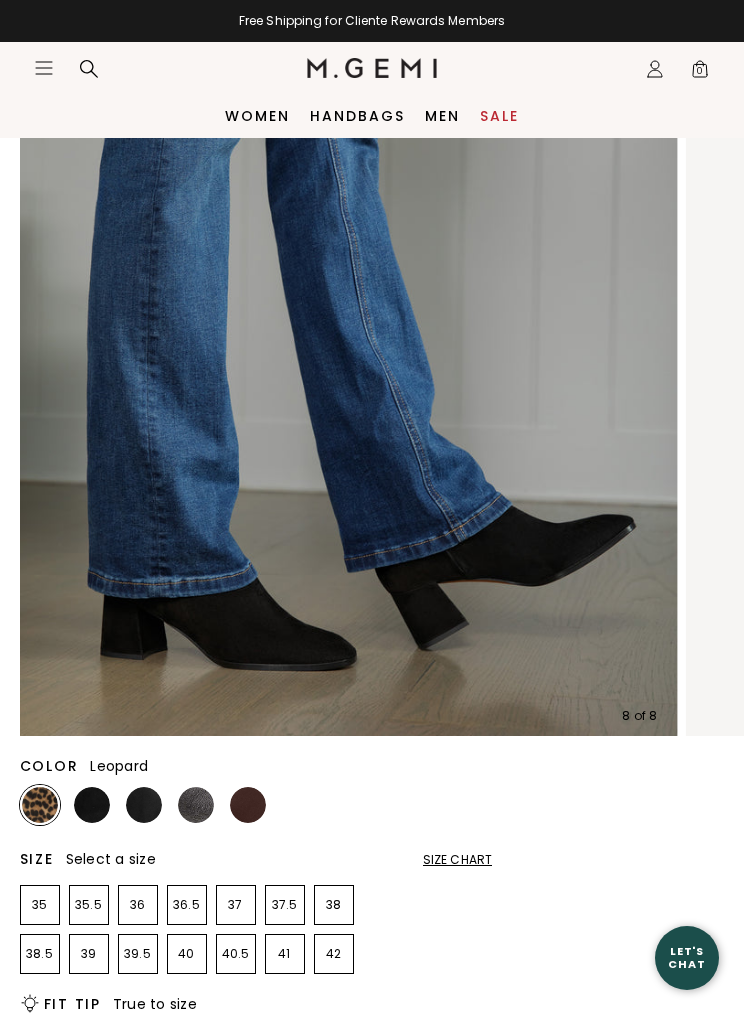 click at bounding box center [92, 805] 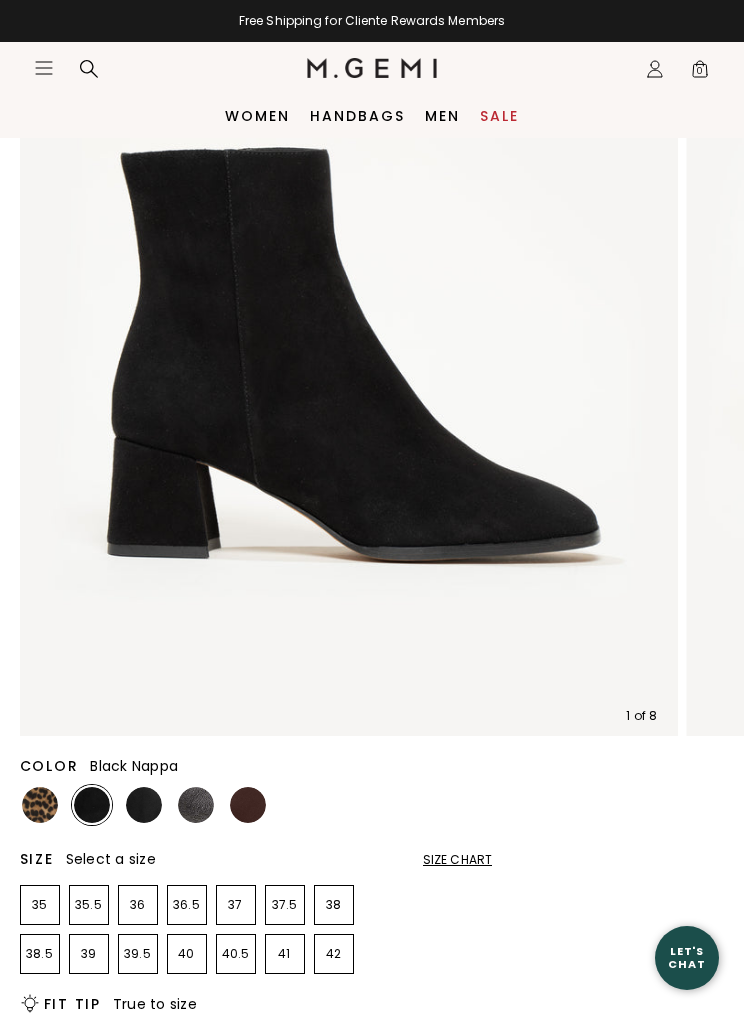 click at bounding box center [144, 805] 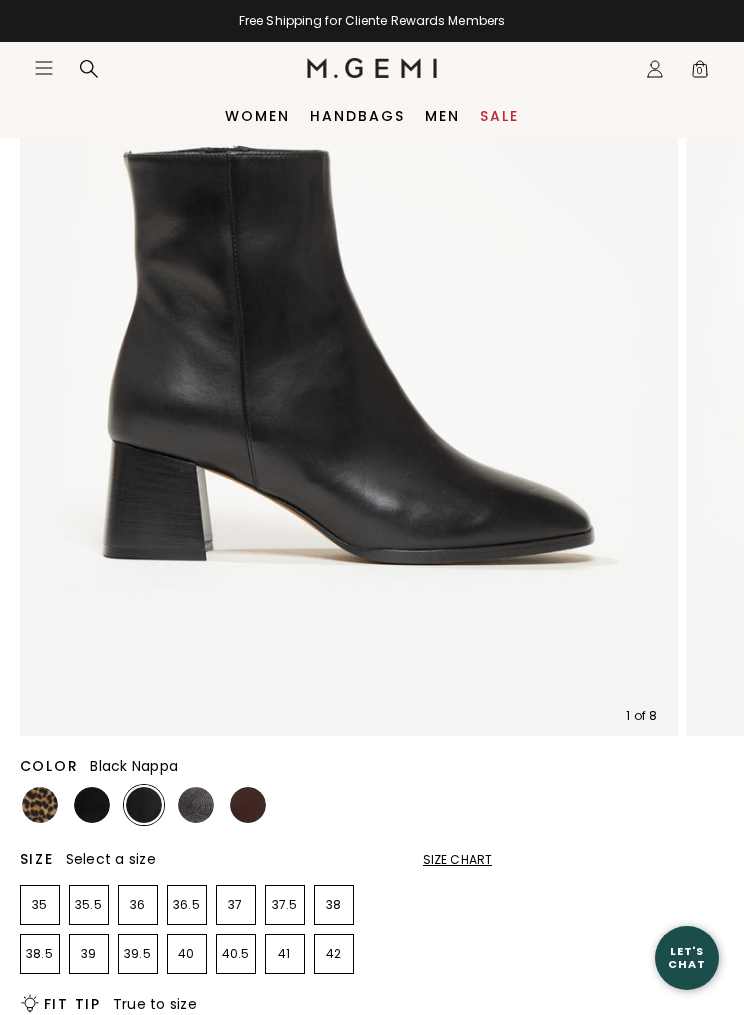 scroll, scrollTop: 0, scrollLeft: 0, axis: both 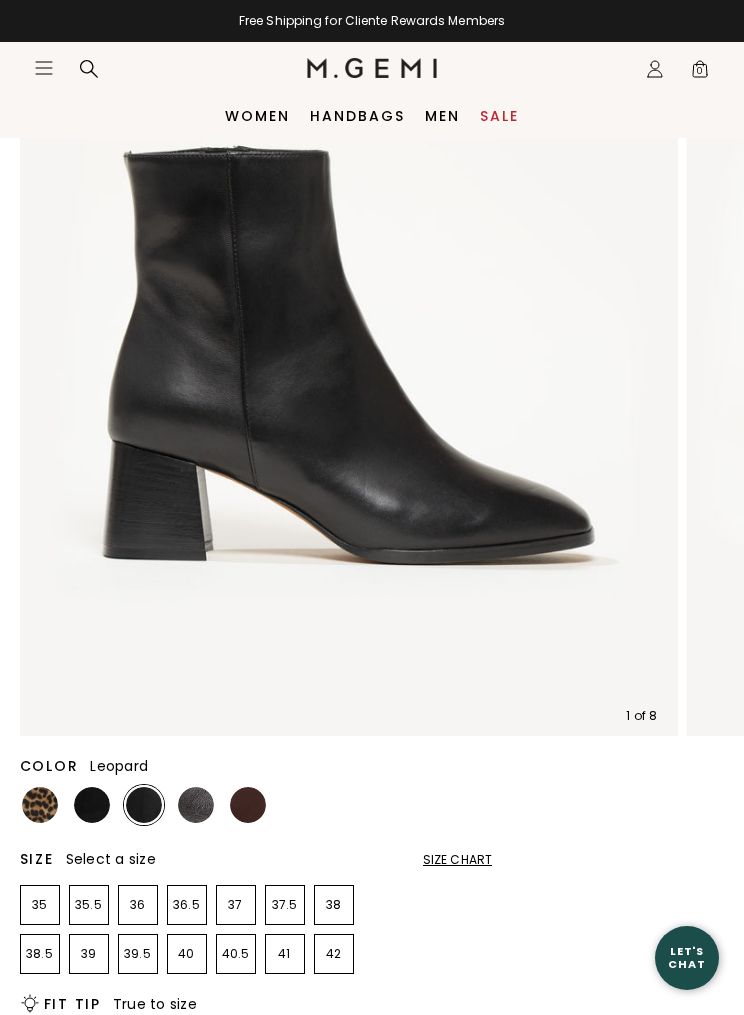 click at bounding box center (40, 805) 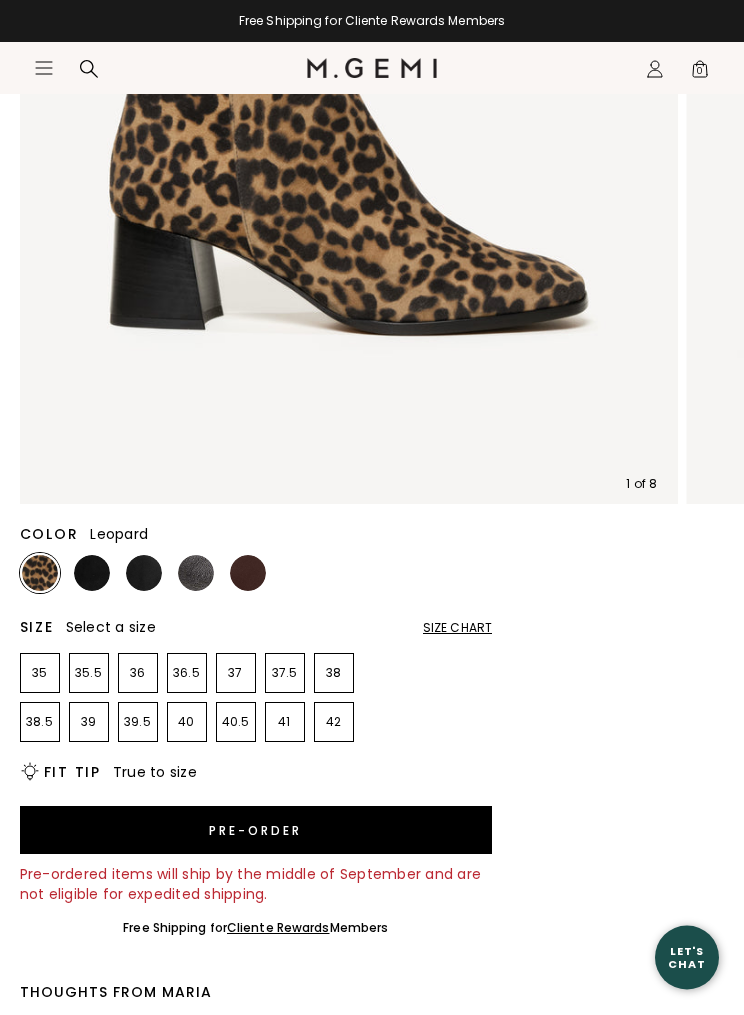 scroll, scrollTop: 677, scrollLeft: 0, axis: vertical 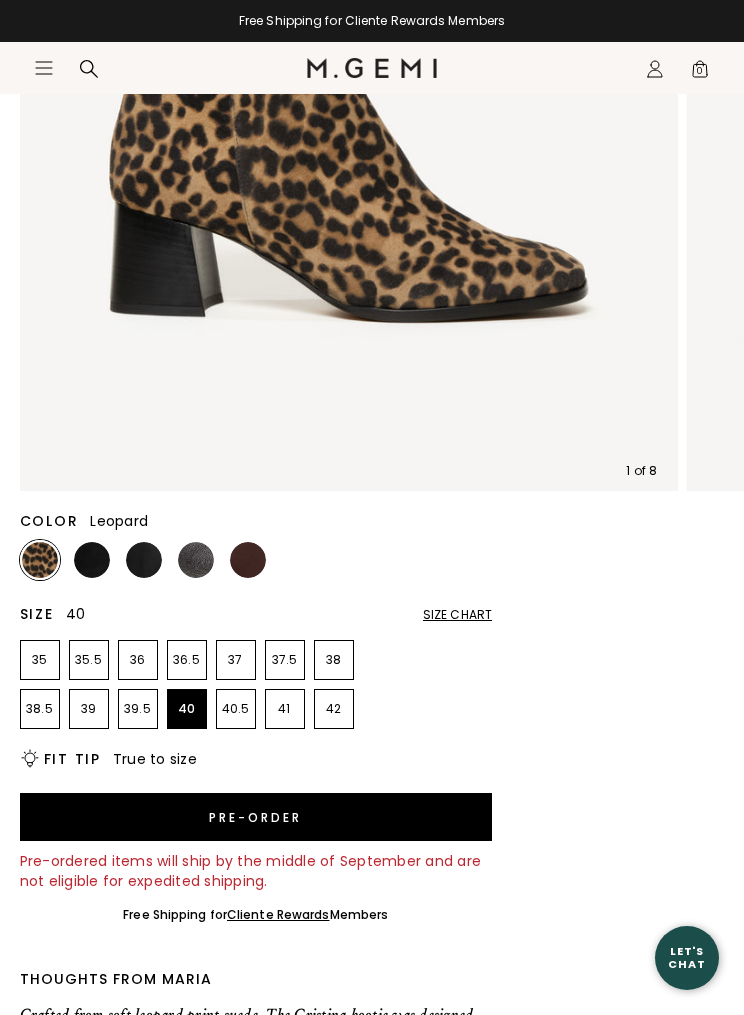 click on "40" at bounding box center (187, 709) 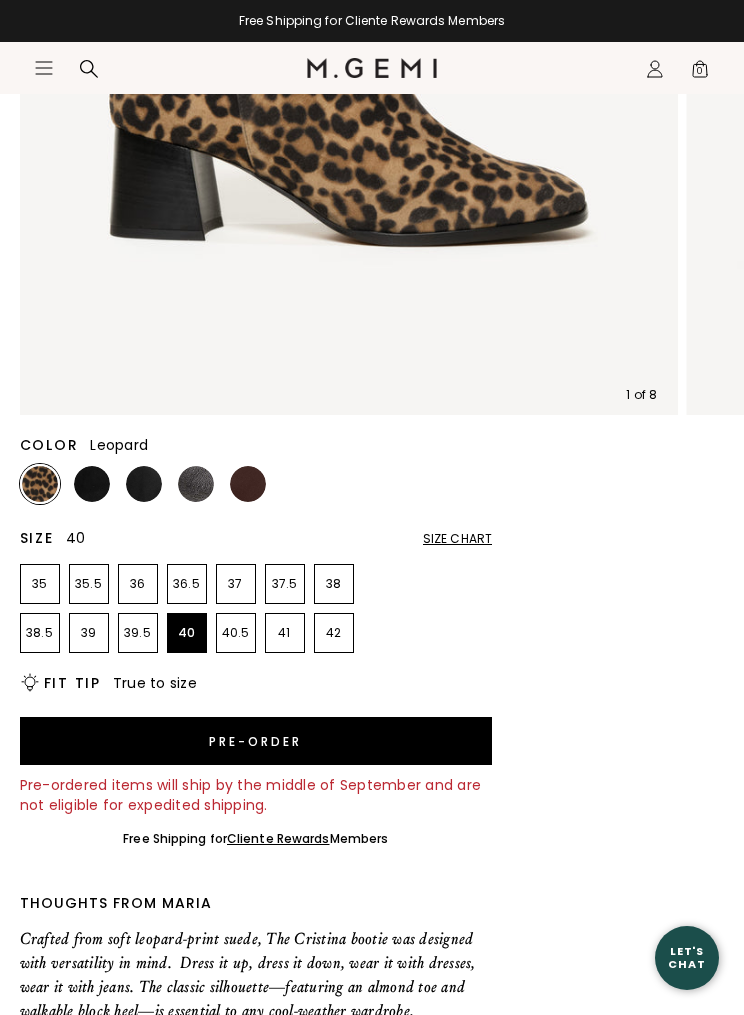 scroll, scrollTop: 767, scrollLeft: 0, axis: vertical 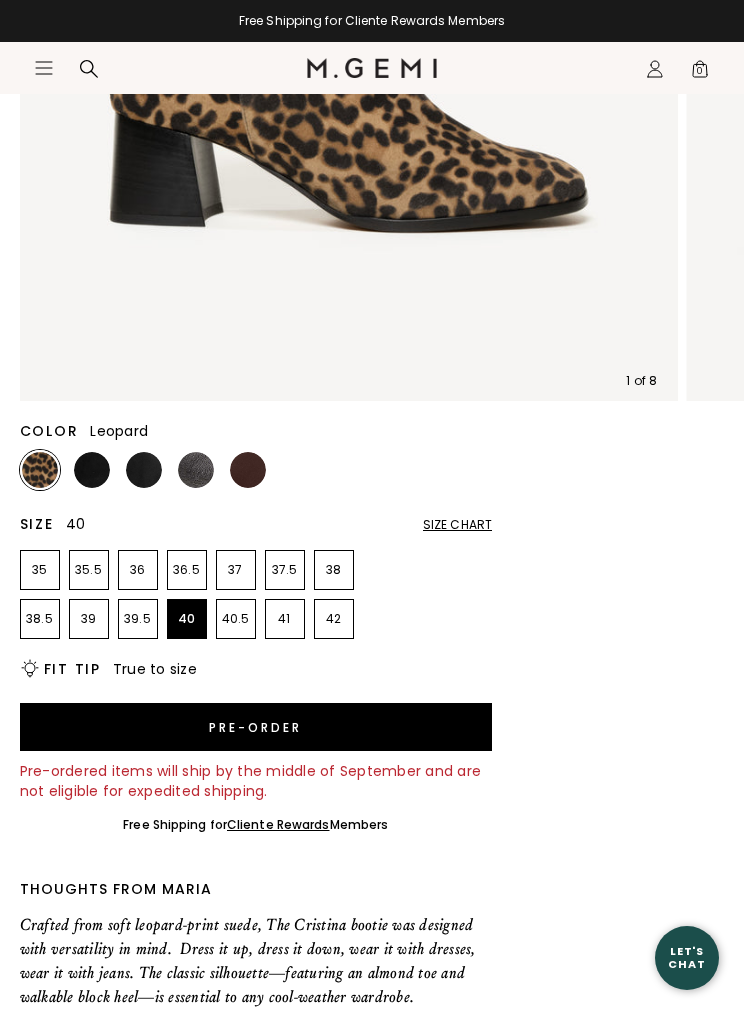 click on "Pre-order" at bounding box center (256, 727) 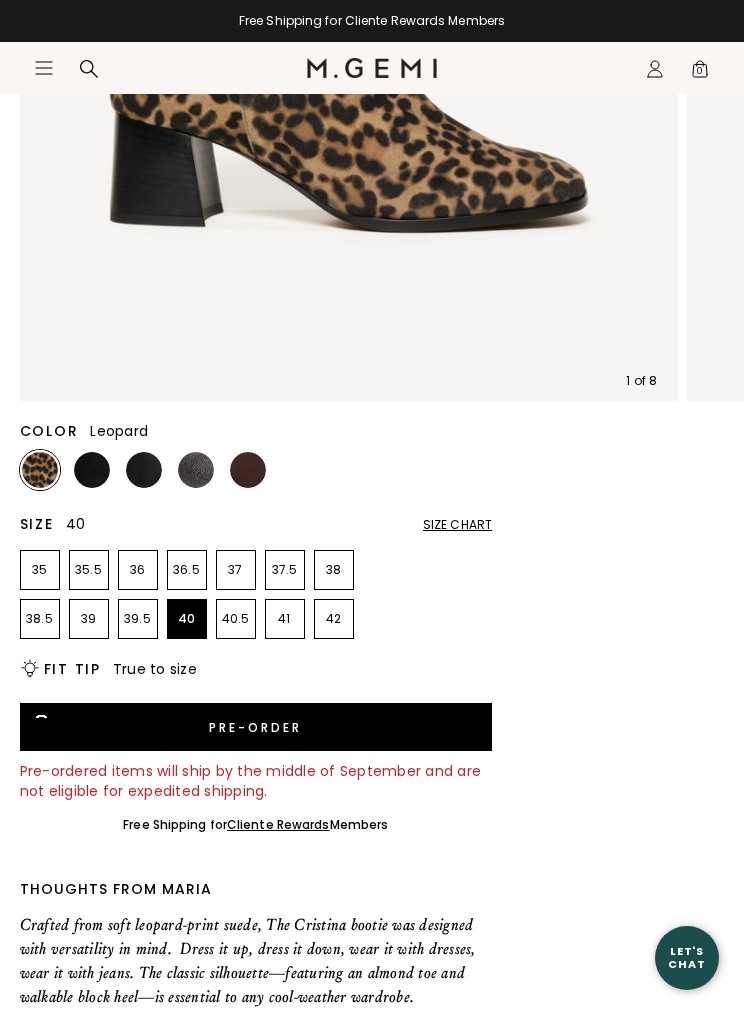 scroll, scrollTop: 1, scrollLeft: 0, axis: vertical 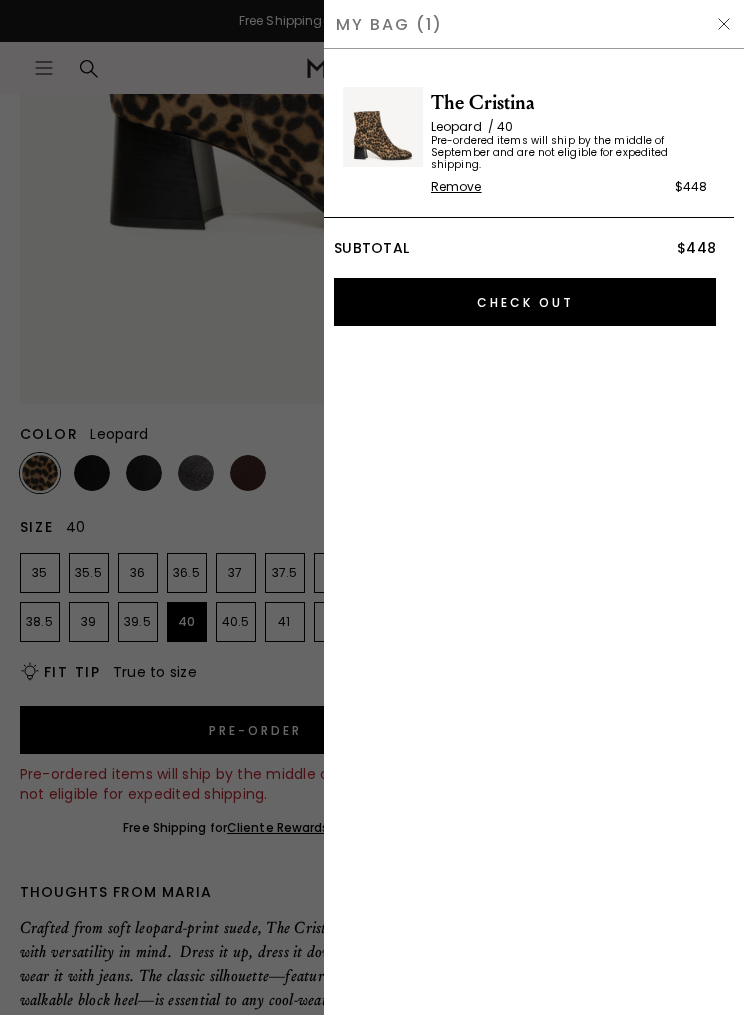 click on "Check Out" at bounding box center [525, 302] 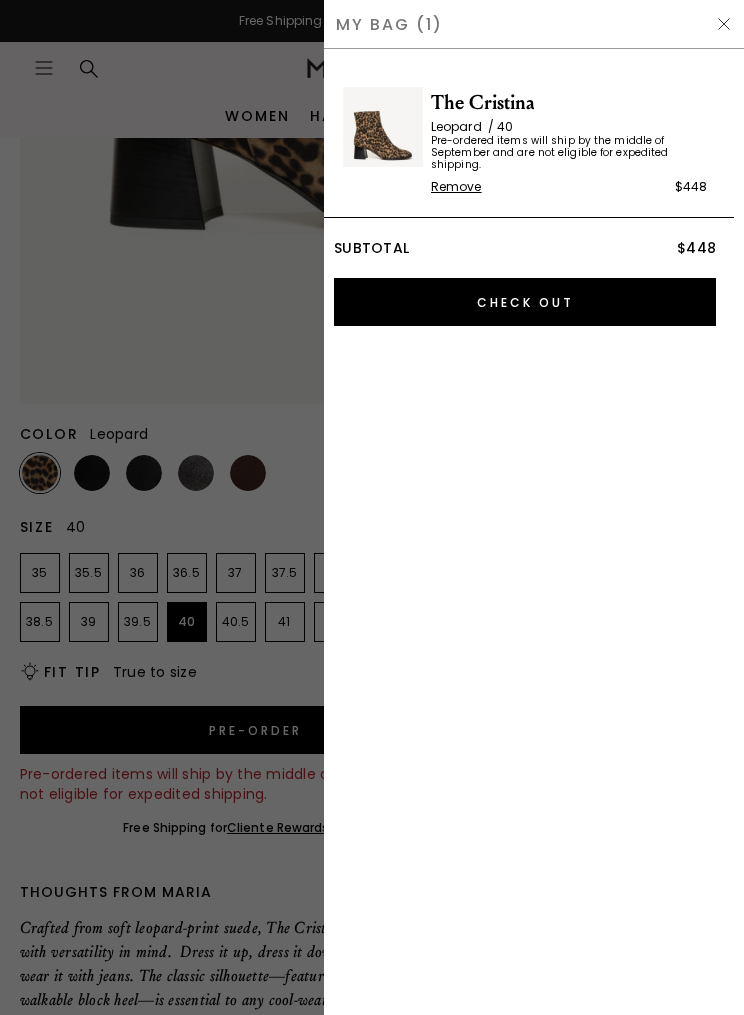 scroll, scrollTop: 70, scrollLeft: 0, axis: vertical 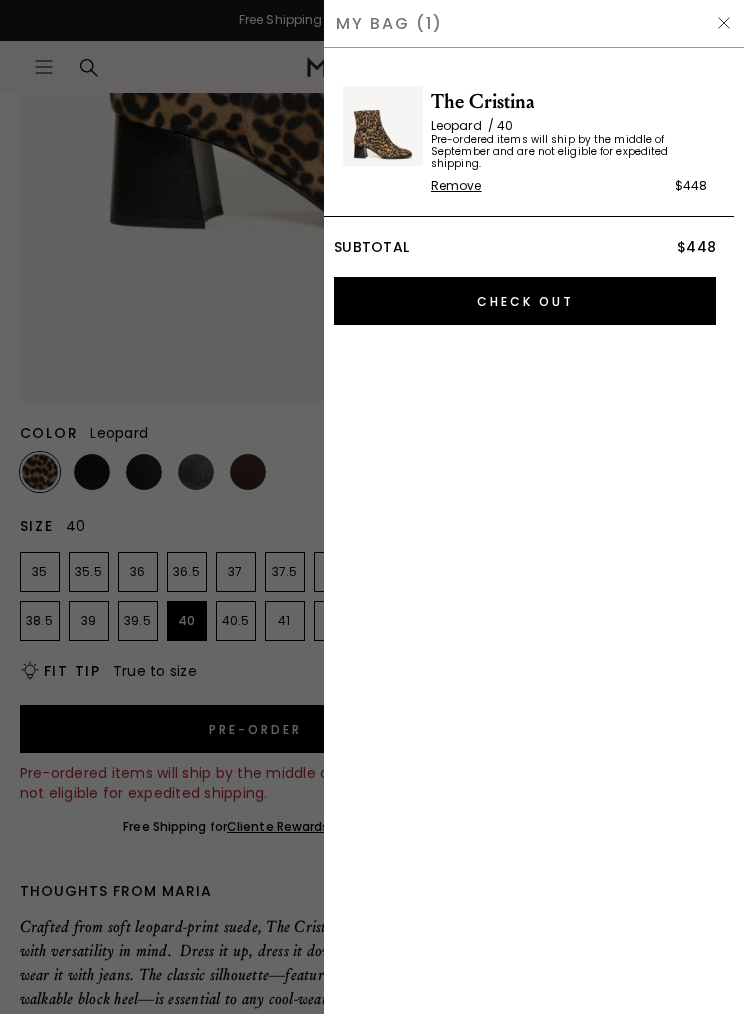 click at bounding box center [724, 24] 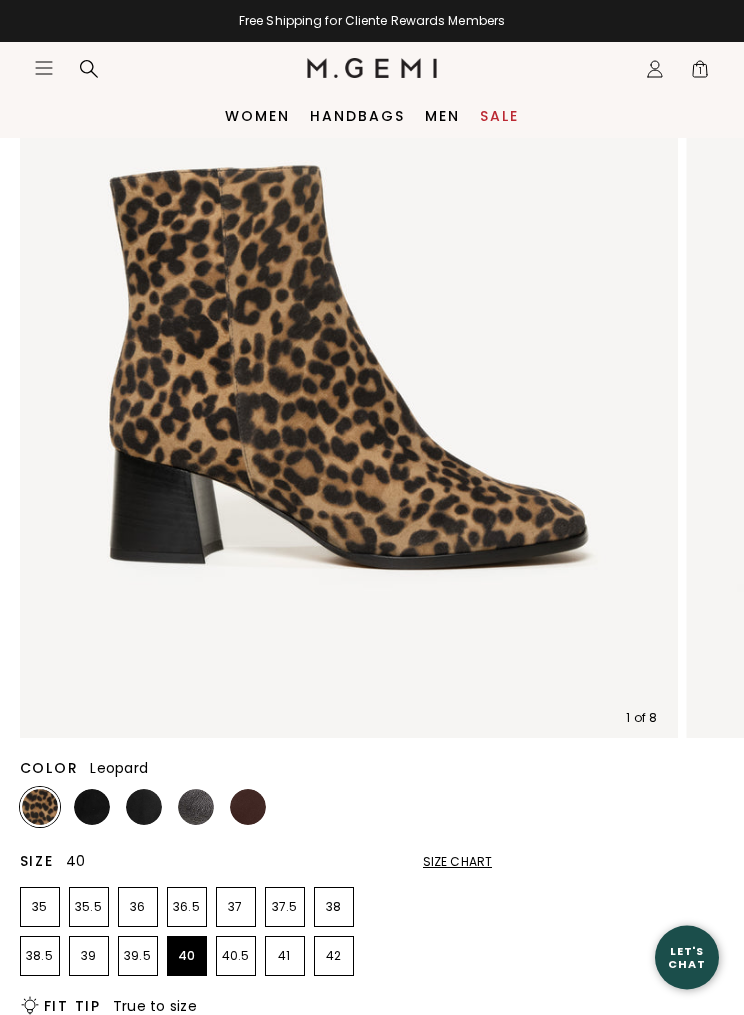scroll, scrollTop: 0, scrollLeft: 0, axis: both 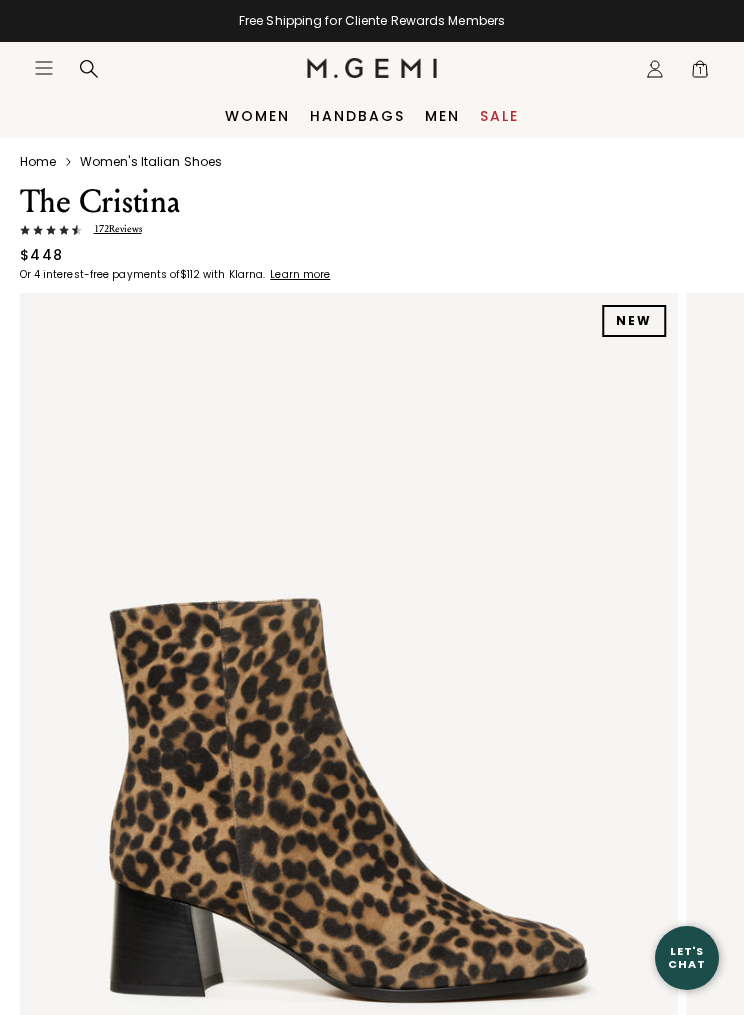 click on "Icons/20x20/profile@2x
Sign In
Orders
Rewards
Refer a Friend
Address Book
Call Us
+1-844-574-4364" at bounding box center (655, 69) 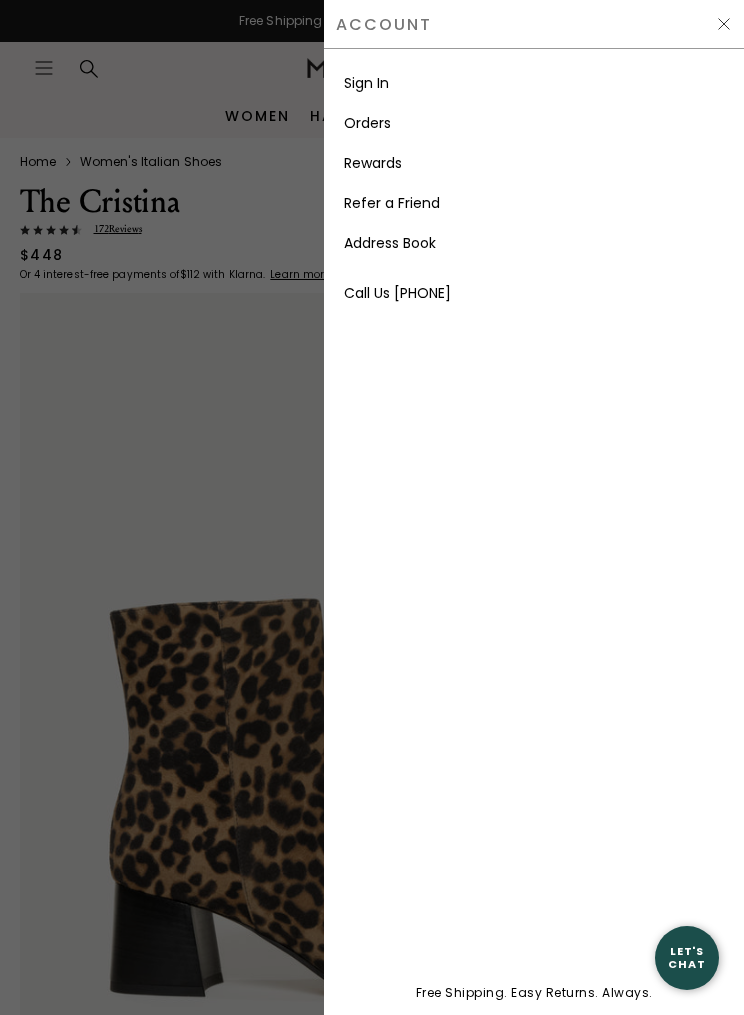 click on "Sign In" at bounding box center [366, 83] 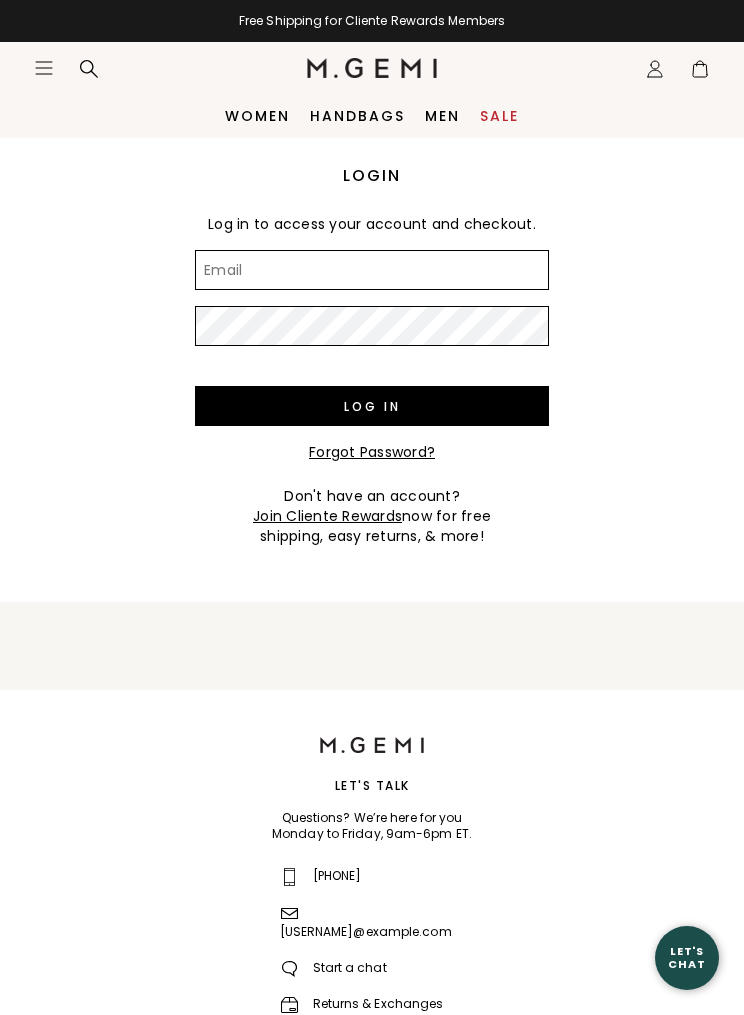 scroll, scrollTop: 0, scrollLeft: 0, axis: both 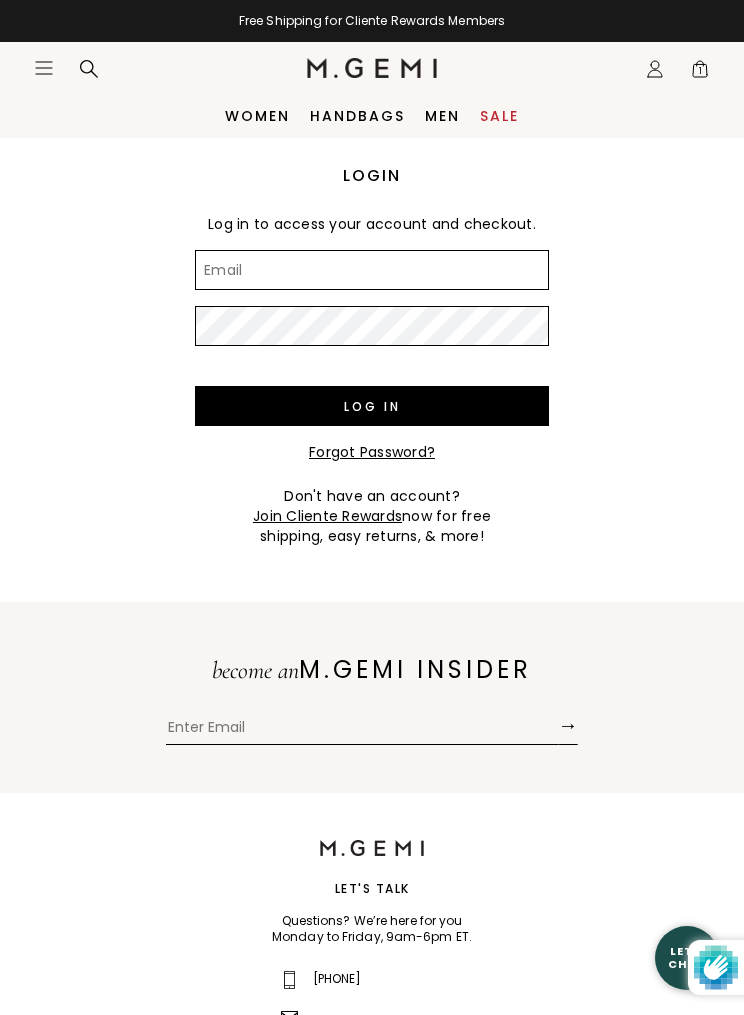 type on "patkrav@mac.com" 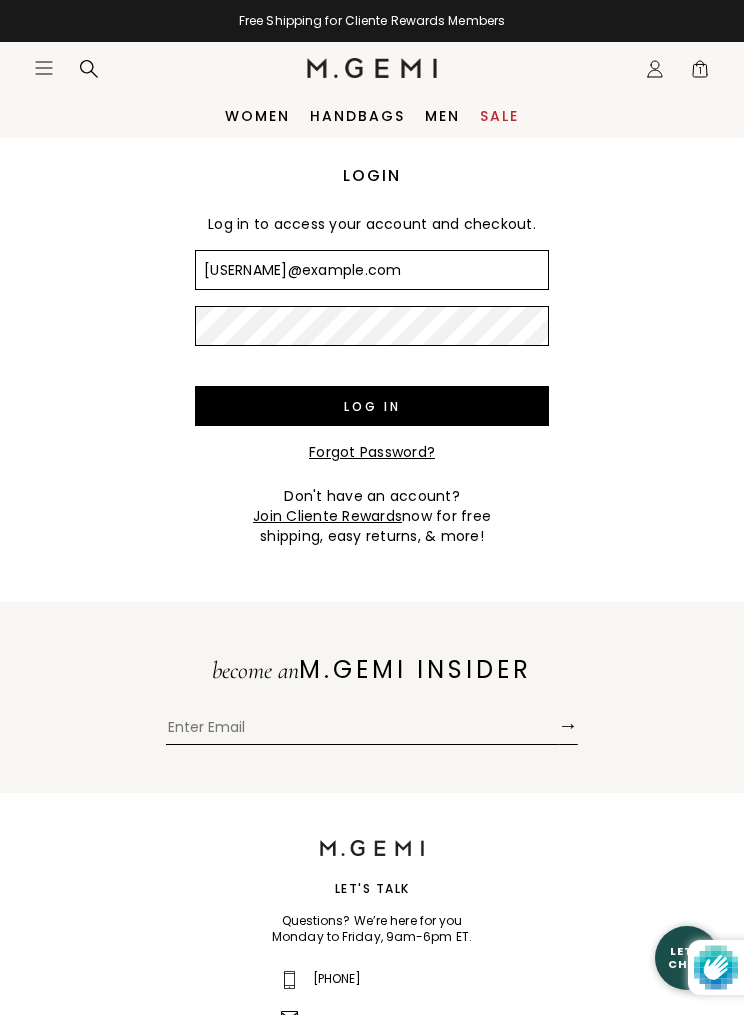 click on "Log in" at bounding box center [372, 406] 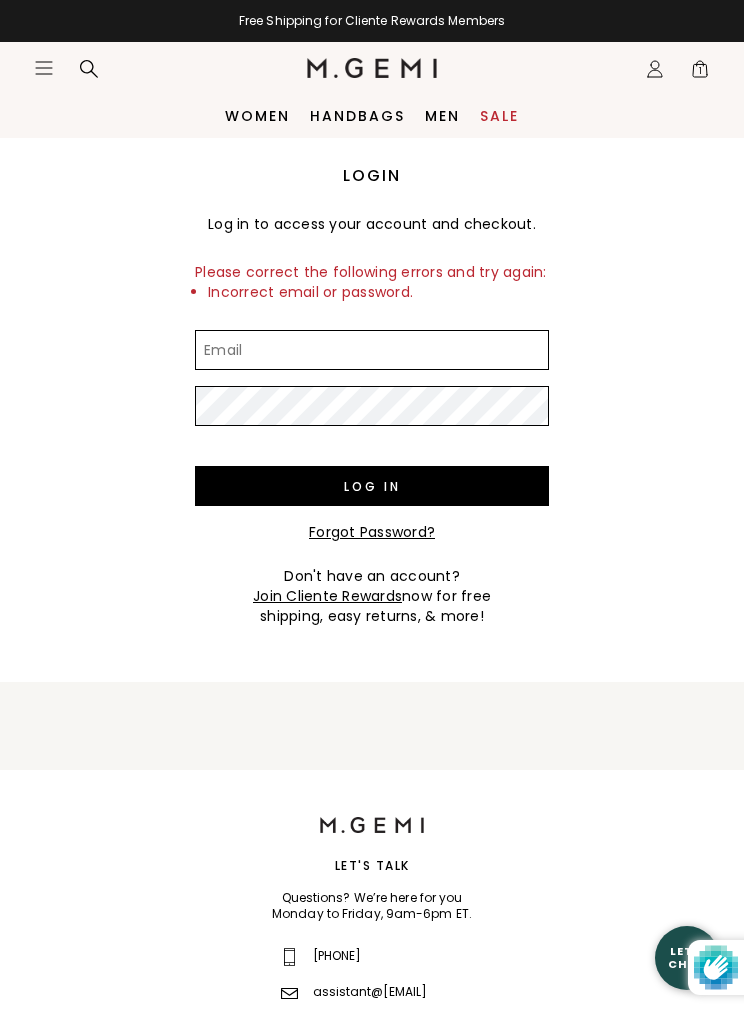 scroll, scrollTop: 0, scrollLeft: 0, axis: both 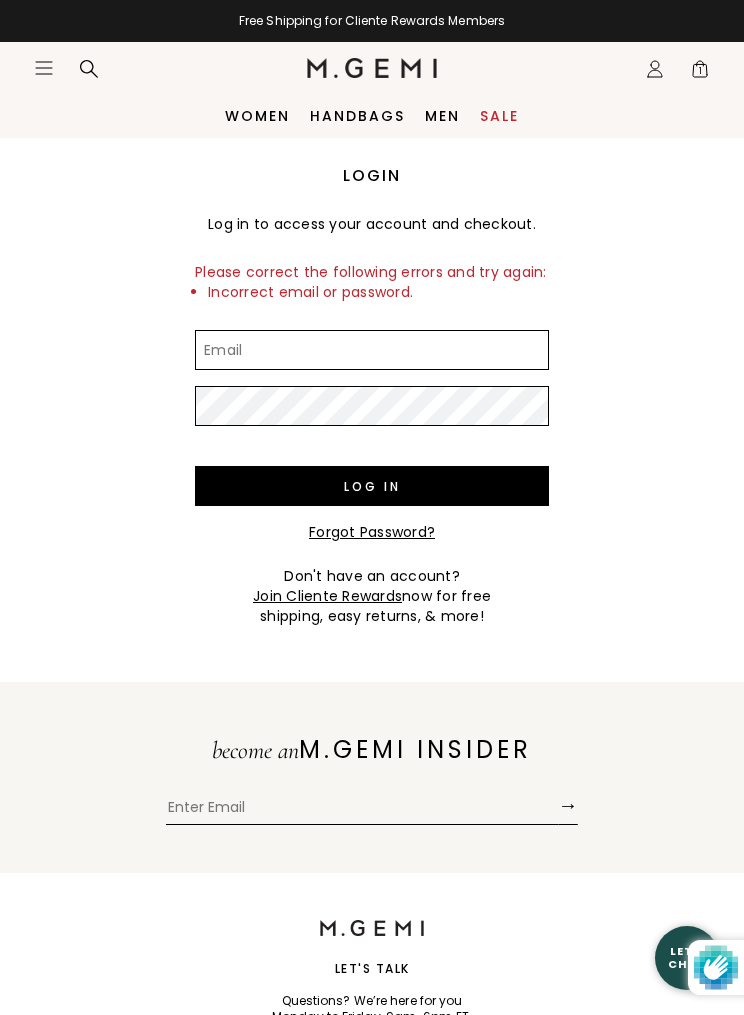 type on "[EMAIL]" 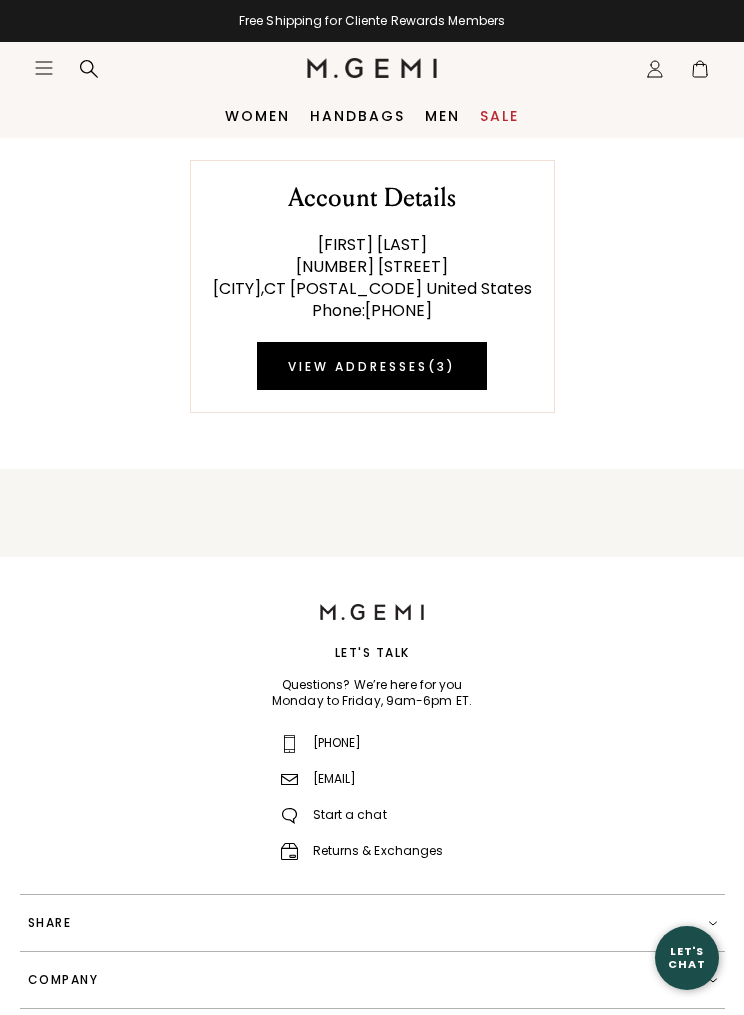 scroll, scrollTop: 0, scrollLeft: 0, axis: both 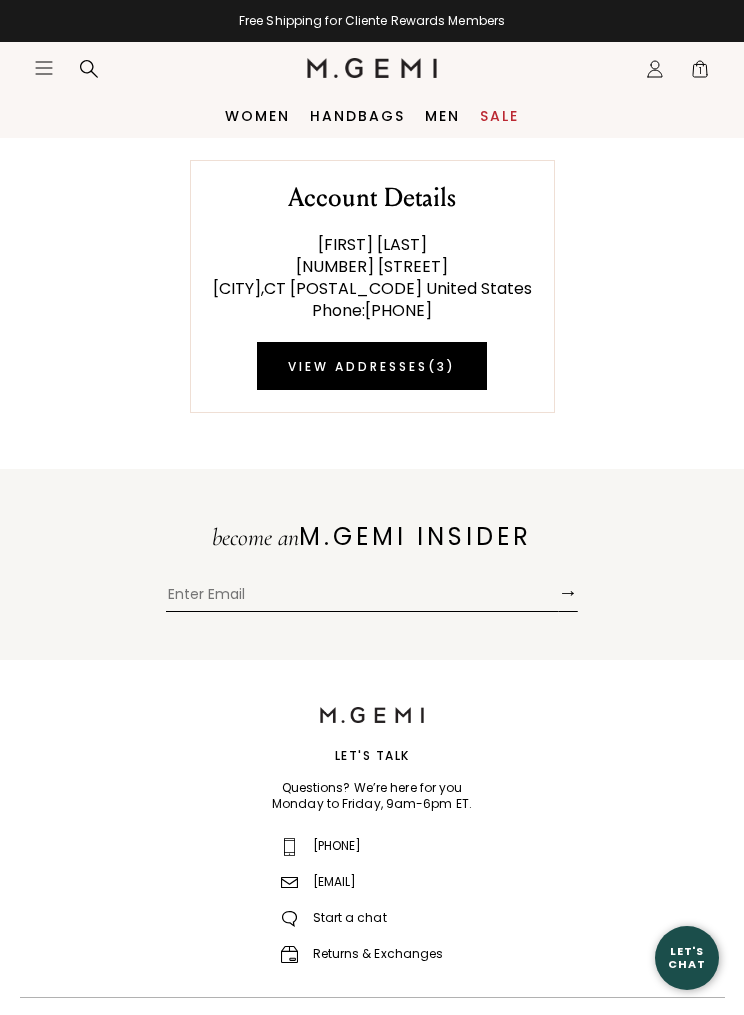 click on "1" at bounding box center (700, 73) 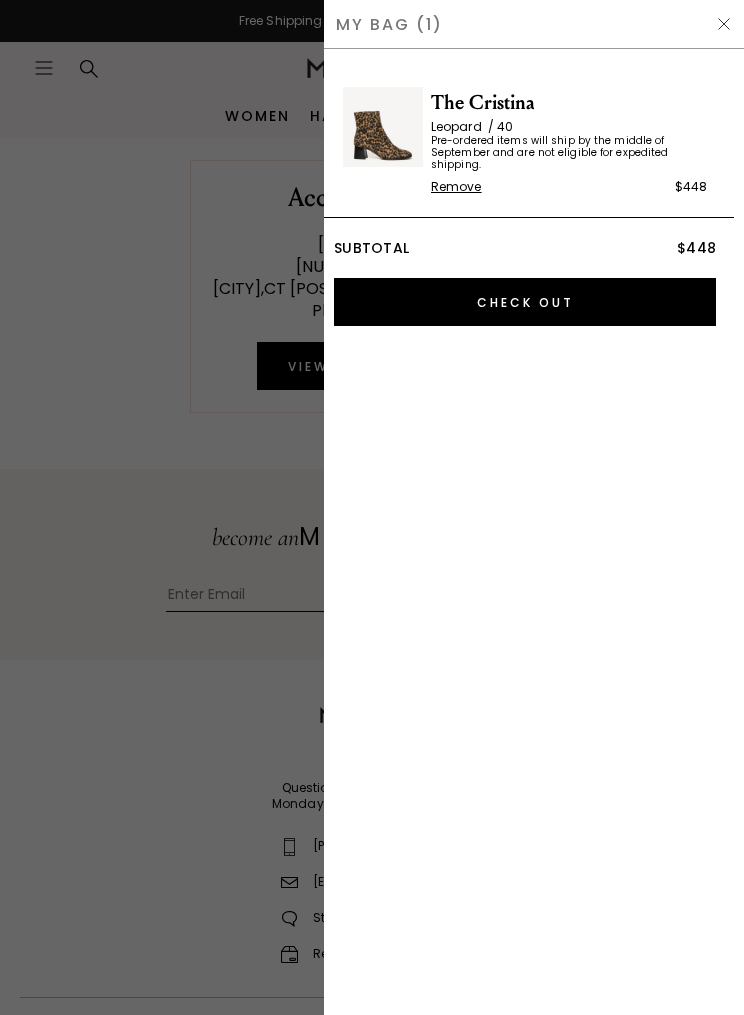 click on "Check Out" at bounding box center [525, 302] 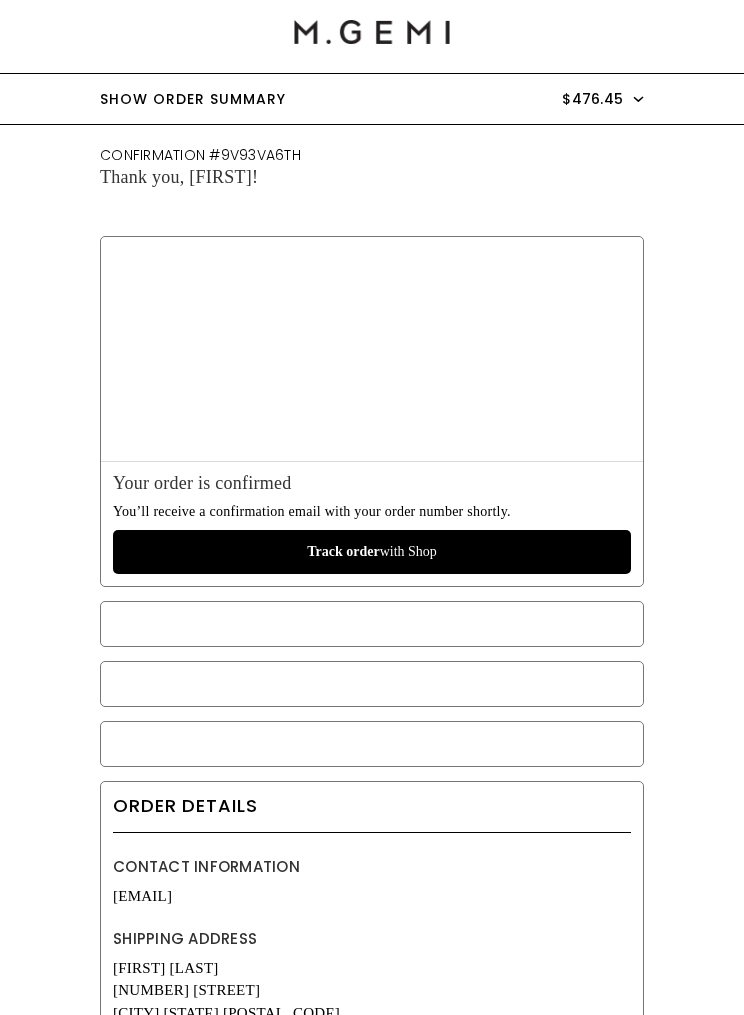 scroll, scrollTop: 0, scrollLeft: 0, axis: both 